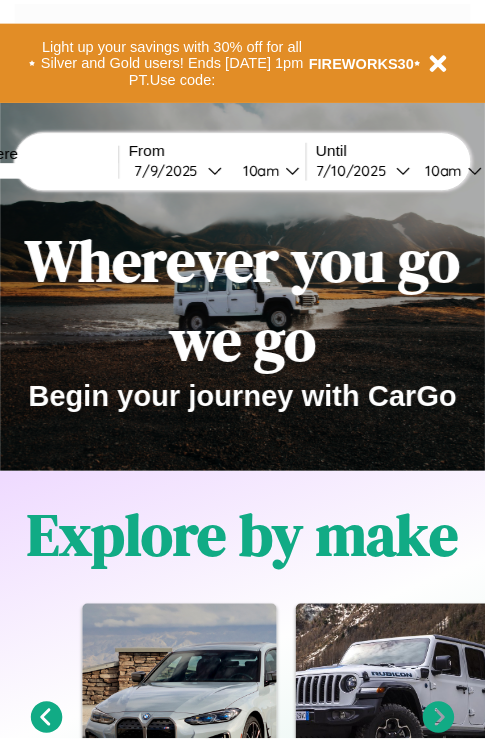 scroll, scrollTop: 0, scrollLeft: 0, axis: both 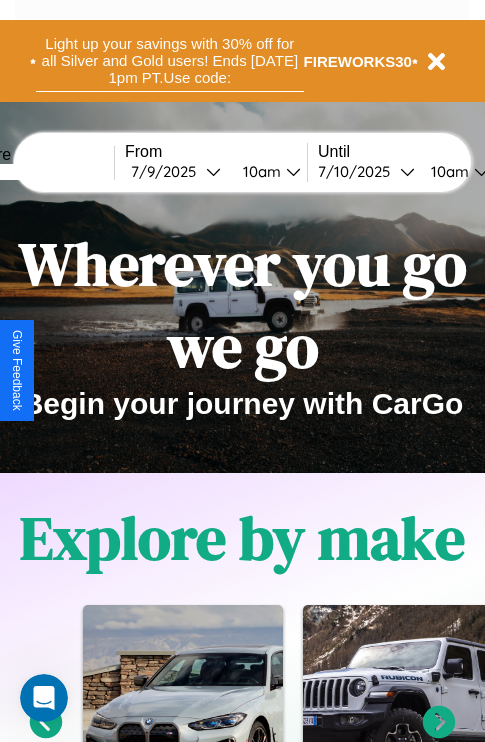 click on "Light up your savings with 30% off for all Silver and Gold users! Ends [DATE] 1pm PT.  Use code:" at bounding box center [170, 61] 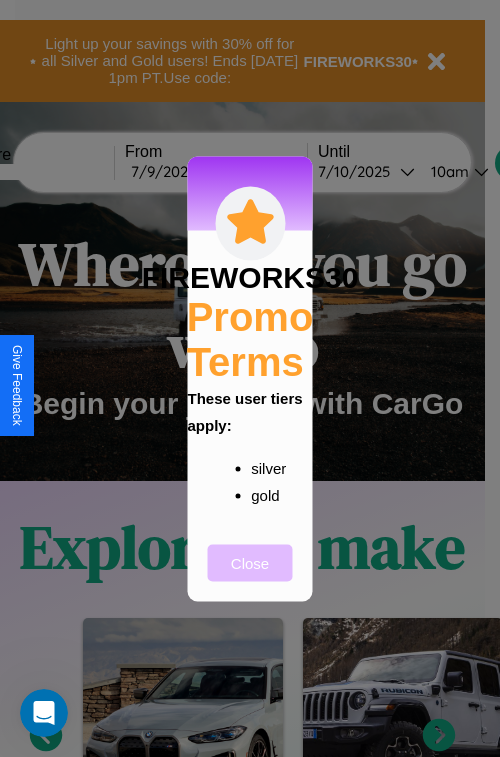 click on "Close" at bounding box center (250, 562) 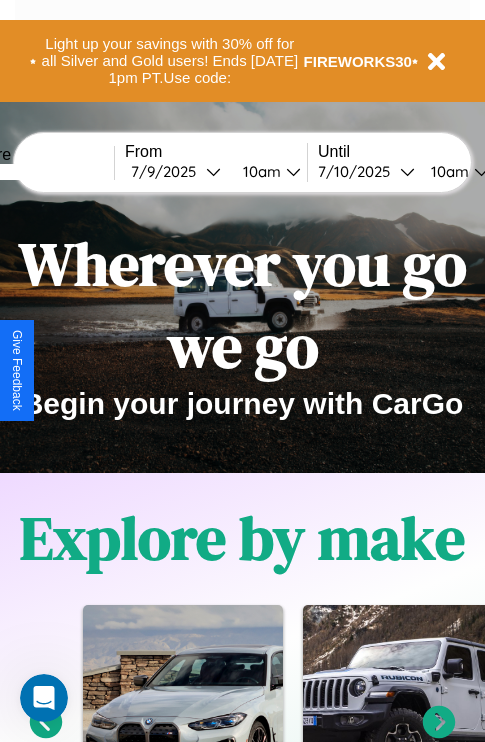 click at bounding box center (39, 172) 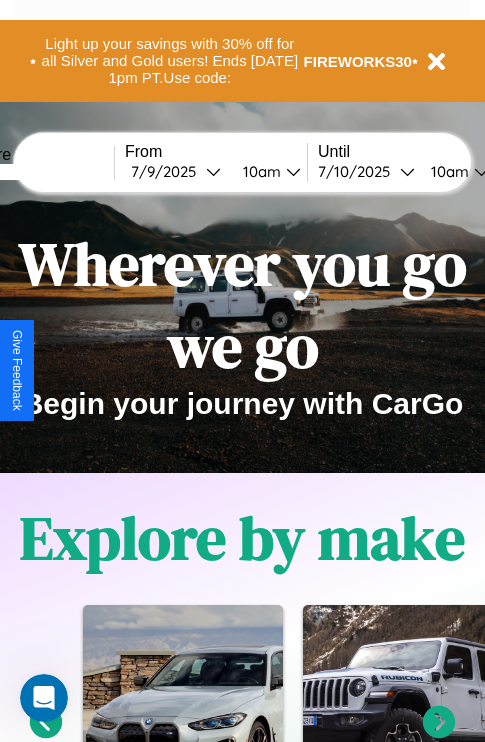 type on "*****" 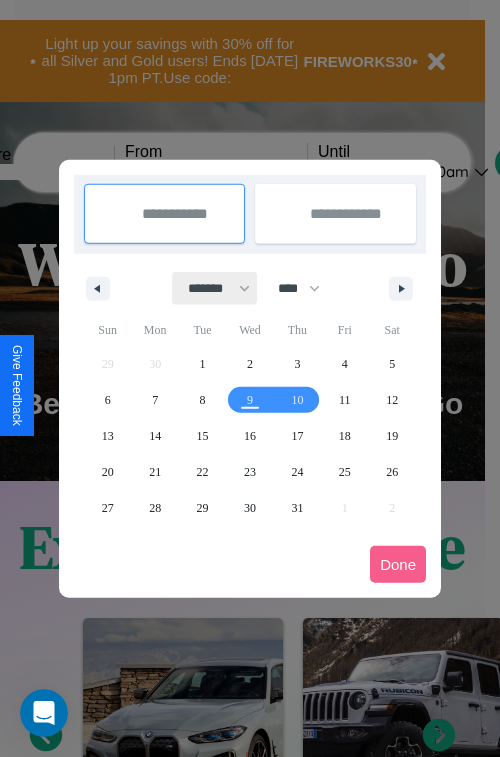 click on "******* ******** ***** ***** *** **** **** ****** ********* ******* ******** ********" at bounding box center (215, 288) 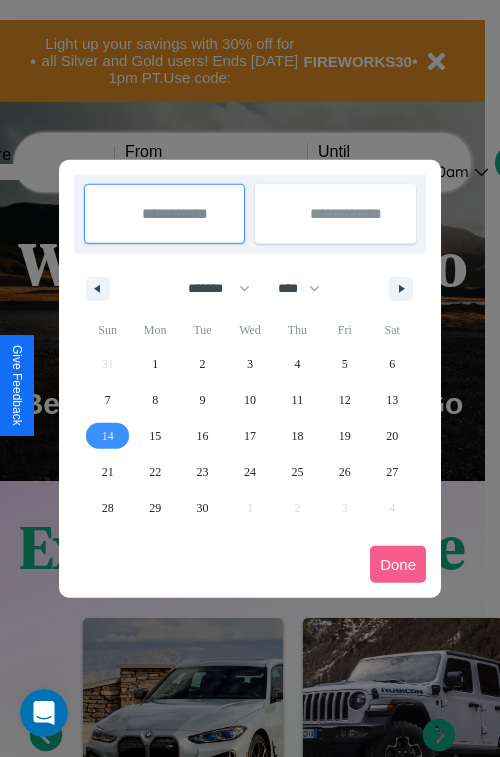 click on "14" at bounding box center (108, 436) 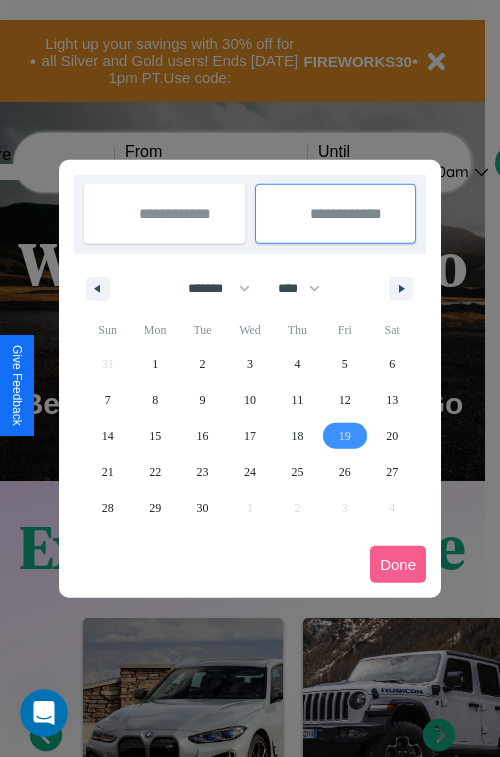 click on "19" at bounding box center (345, 436) 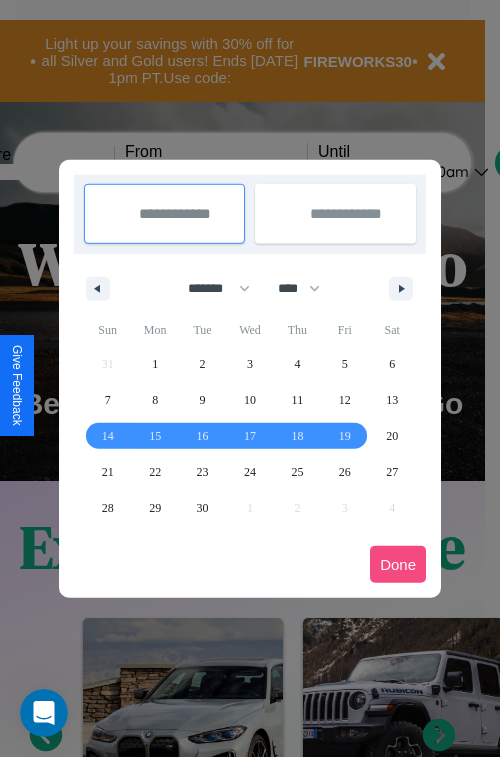 click on "Done" at bounding box center [398, 564] 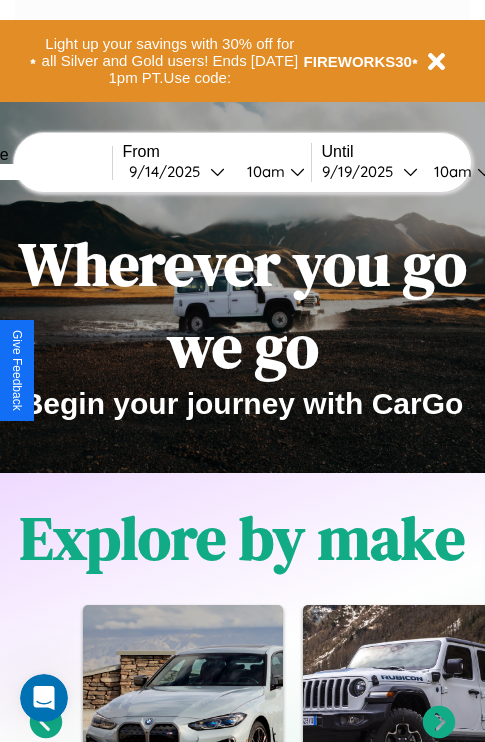 click on "10am" at bounding box center (263, 171) 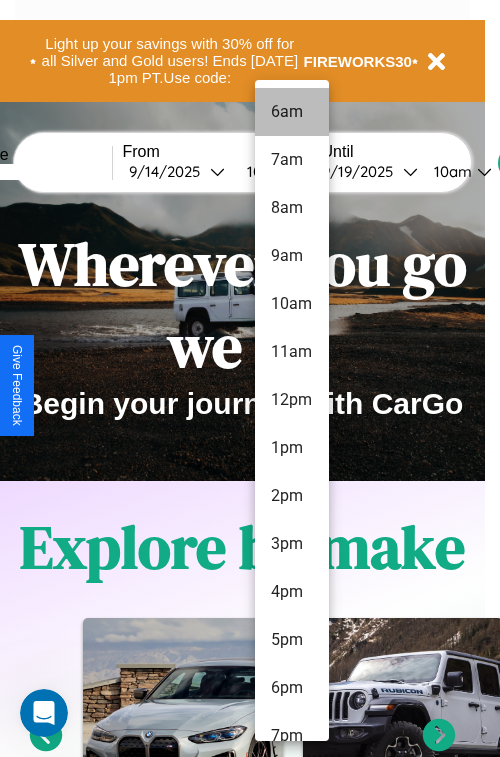click on "6am" at bounding box center (292, 112) 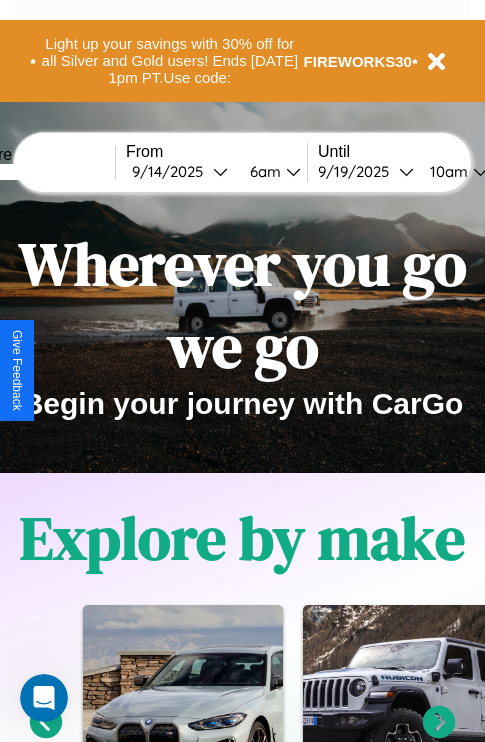 scroll, scrollTop: 0, scrollLeft: 71, axis: horizontal 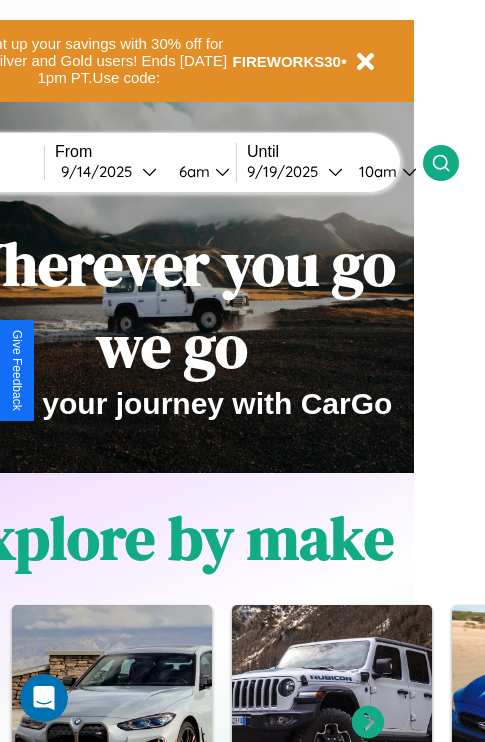 click 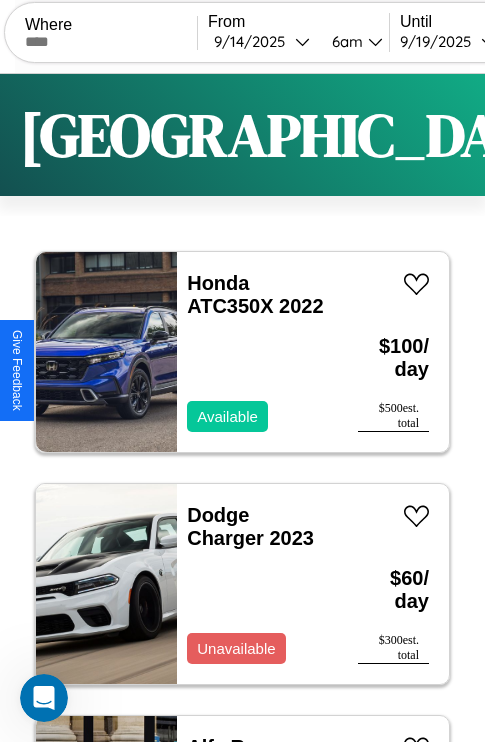 scroll, scrollTop: 95, scrollLeft: 0, axis: vertical 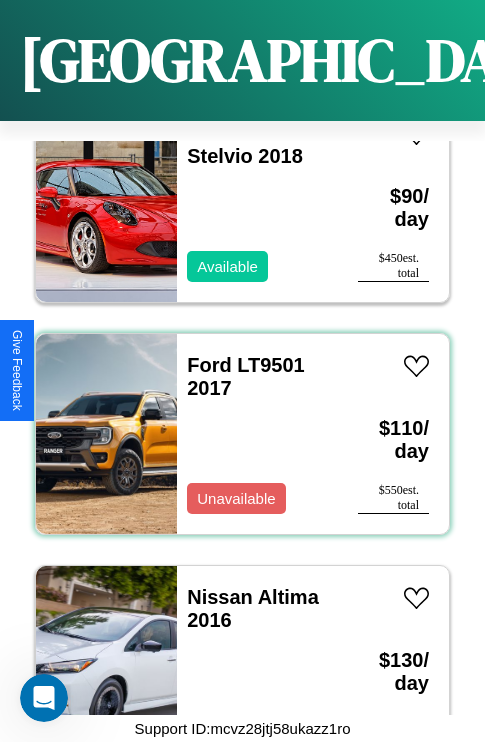click on "Ford   LT9501   2017 Unavailable" at bounding box center (257, 434) 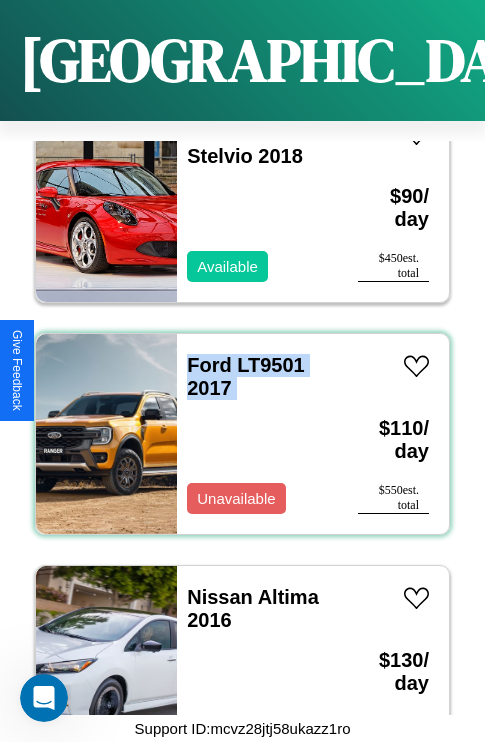 click on "Ford   LT9501   2017 Unavailable" at bounding box center [257, 434] 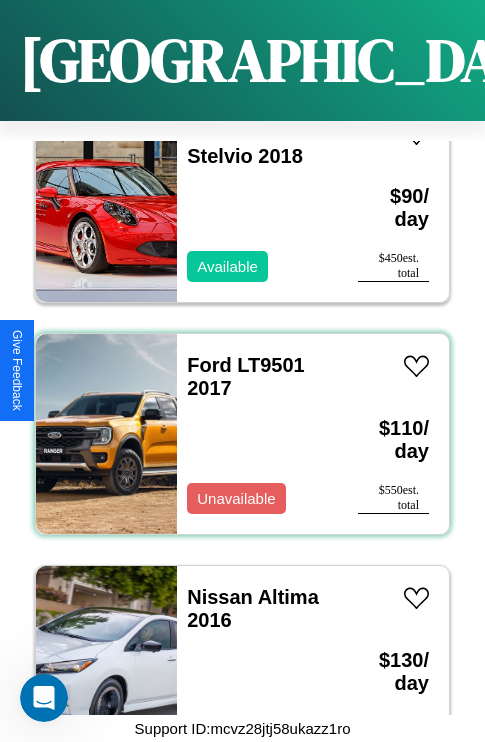 click on "Ford   LT9501   2017 Unavailable" at bounding box center (257, 434) 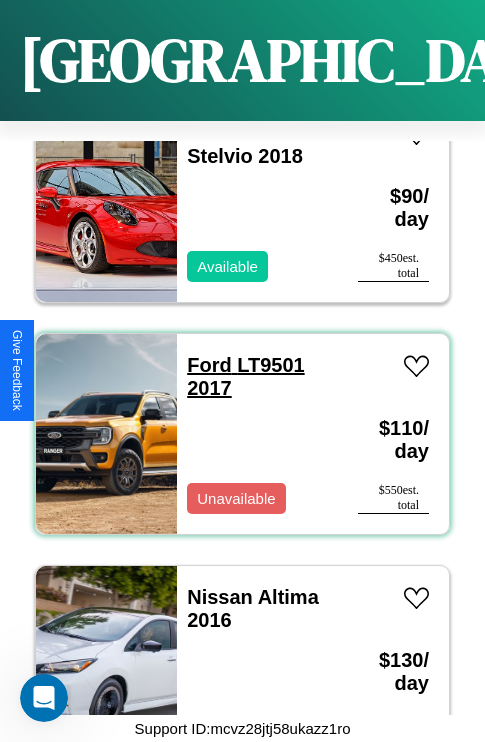click on "Ford   LT9501   2017" at bounding box center (245, 376) 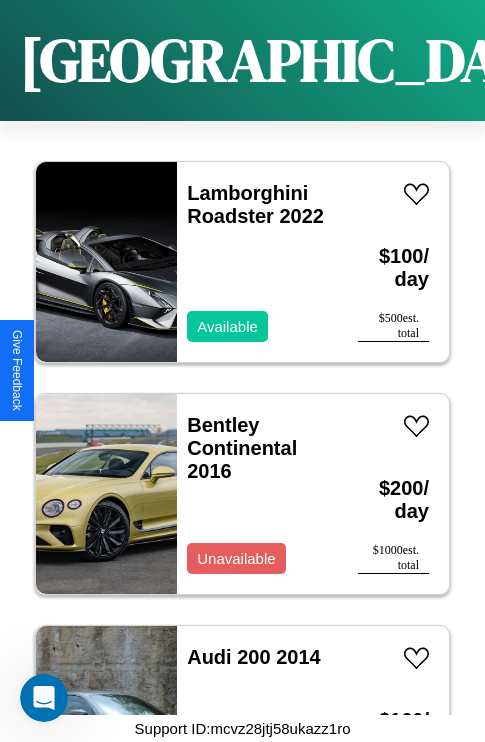 scroll, scrollTop: 26987, scrollLeft: 0, axis: vertical 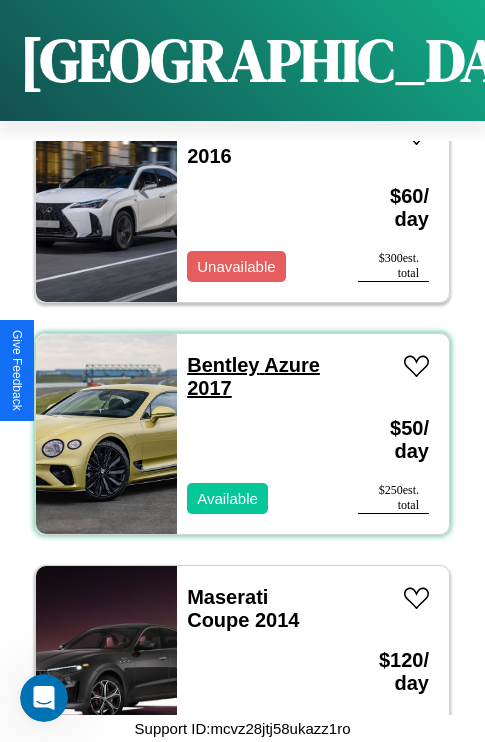 click on "Bentley   Azure   2017" at bounding box center [253, 376] 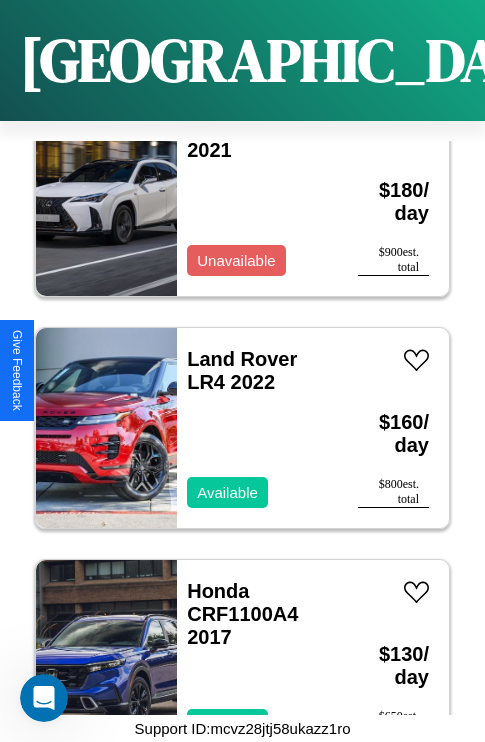 scroll, scrollTop: 21883, scrollLeft: 0, axis: vertical 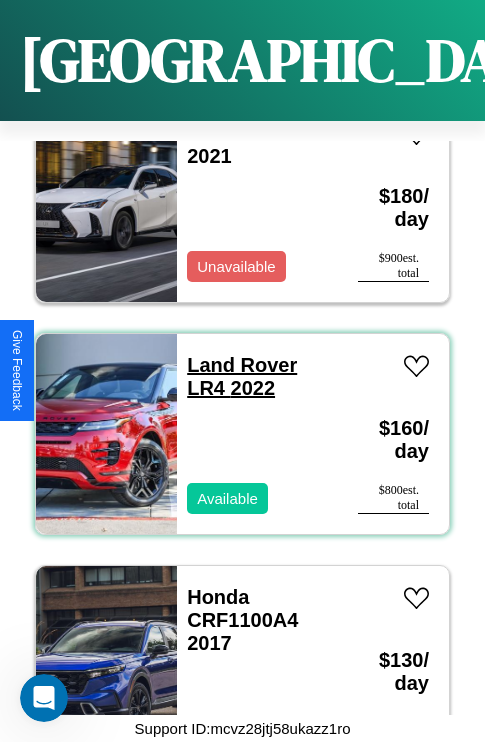 click on "Land Rover   LR4   2022" at bounding box center (242, 376) 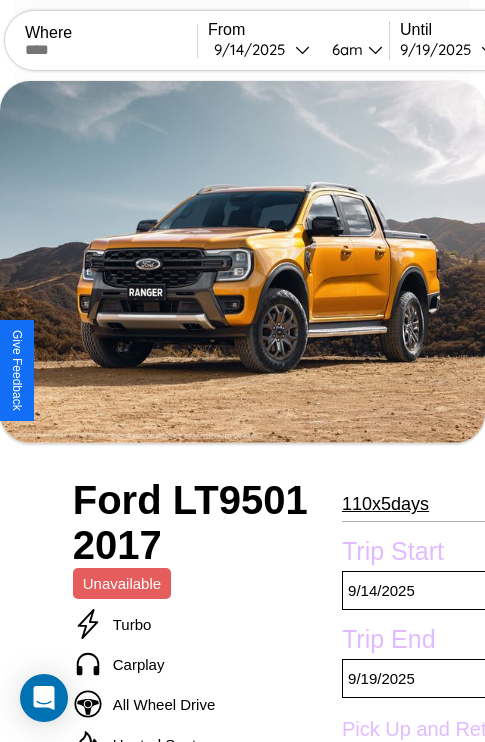 scroll, scrollTop: 426, scrollLeft: 68, axis: both 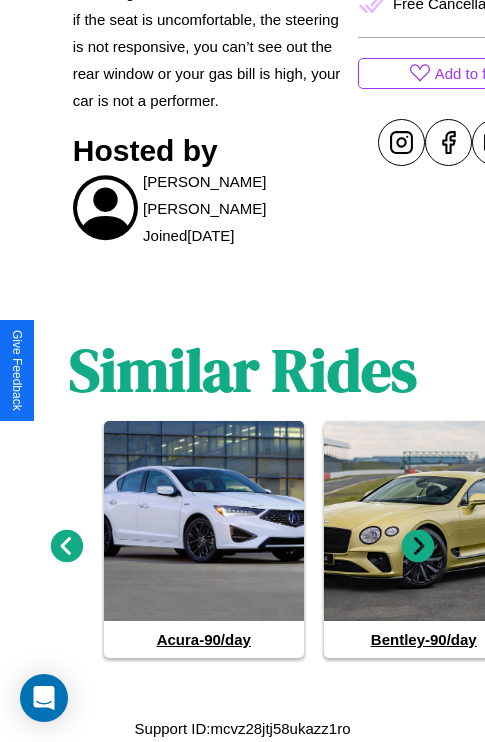 click 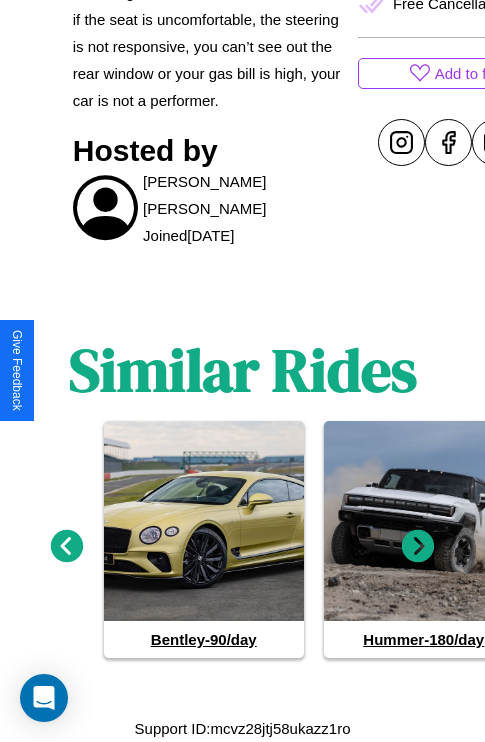 click 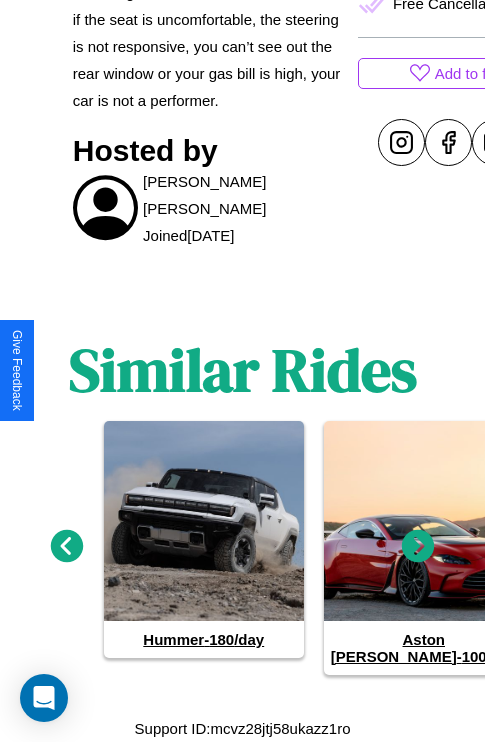 click 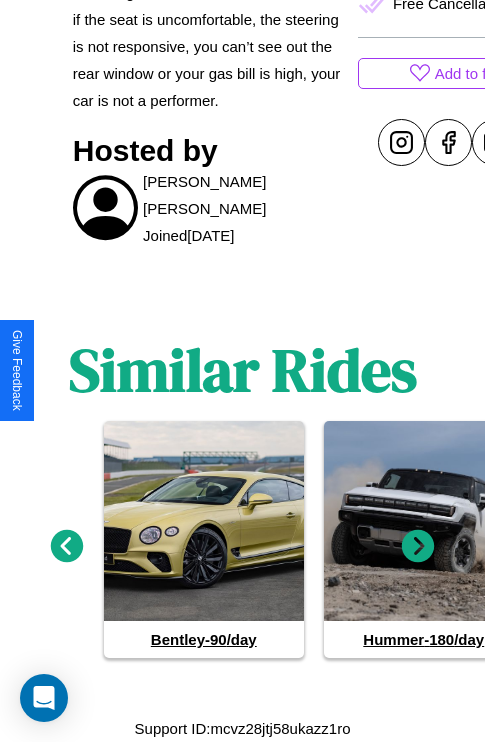 click 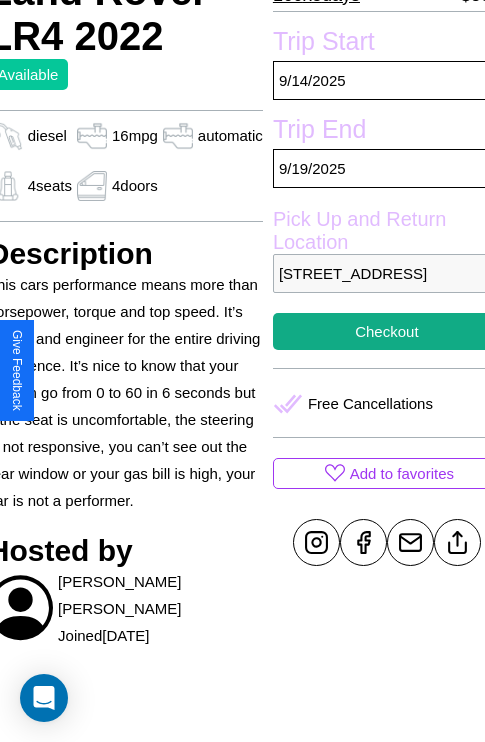 scroll, scrollTop: 458, scrollLeft: 88, axis: both 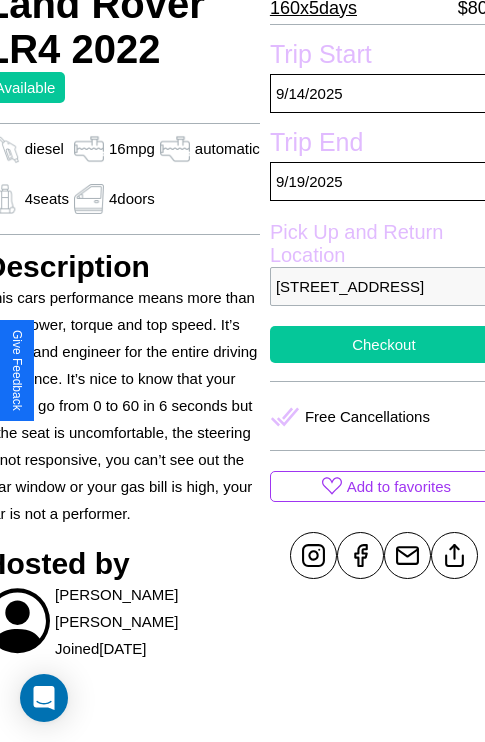 click on "Checkout" at bounding box center (384, 344) 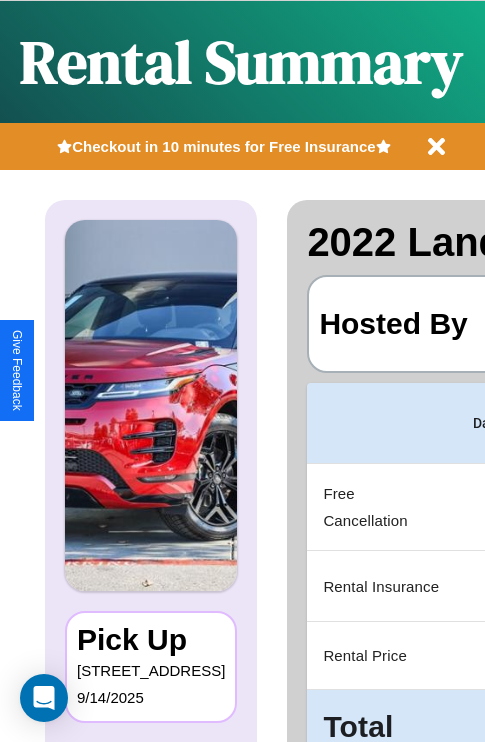 scroll, scrollTop: 0, scrollLeft: 378, axis: horizontal 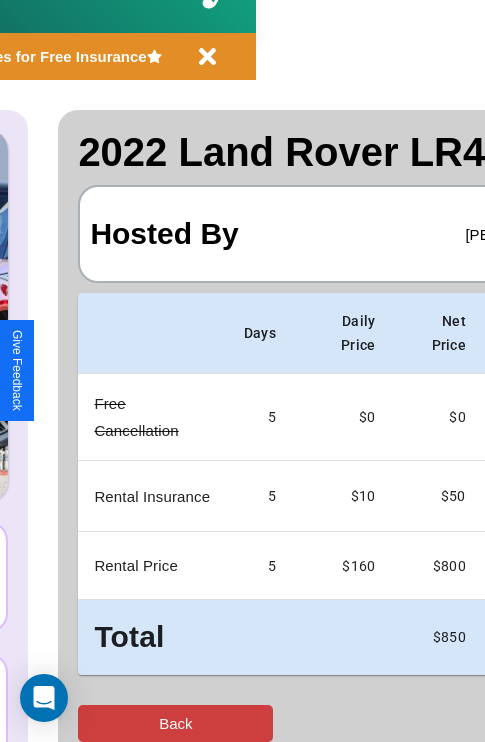 click on "Back" at bounding box center [175, 723] 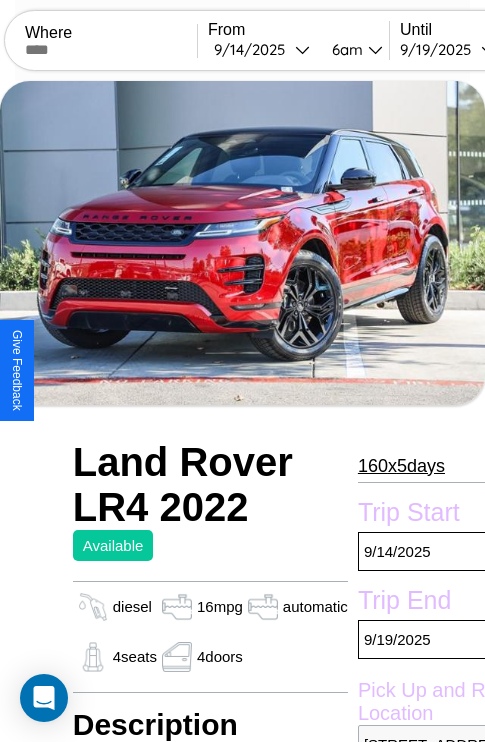 scroll, scrollTop: 387, scrollLeft: 88, axis: both 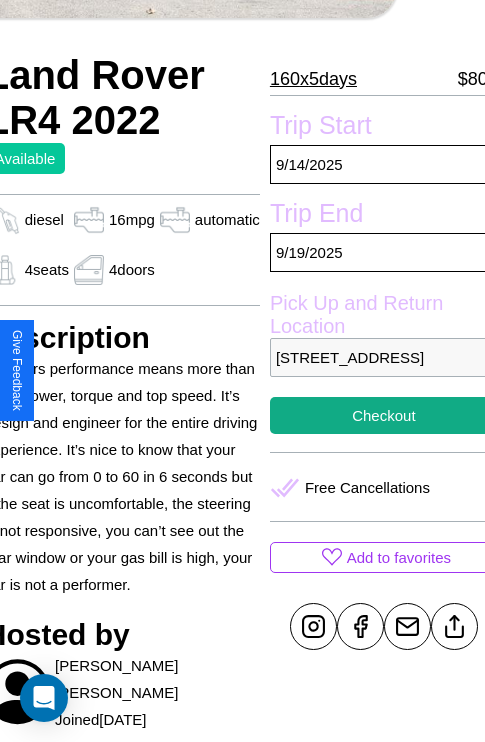 click on "5024 Oak Street  Tokyo  61233 Japan" at bounding box center [384, 357] 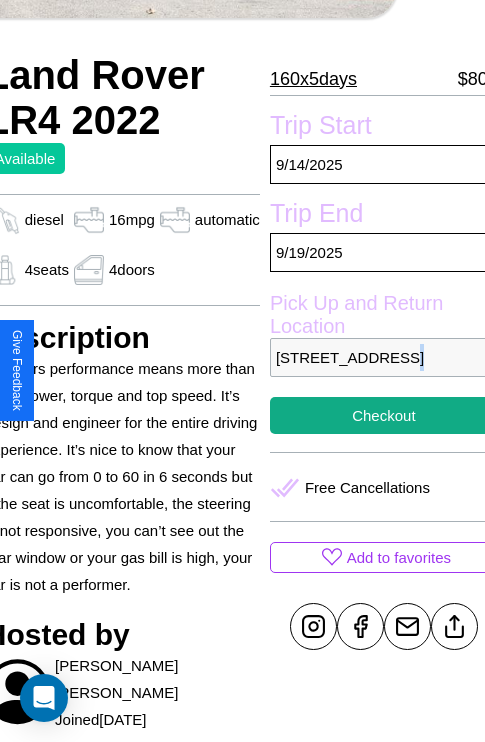 click on "5024 Oak Street  Tokyo  61233 Japan" at bounding box center (384, 357) 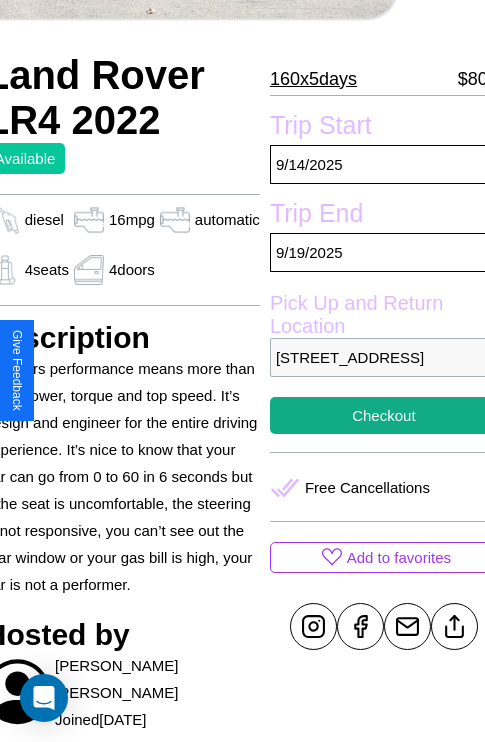 click on "5024 Oak Street  Tokyo  61233 Japan" at bounding box center (384, 357) 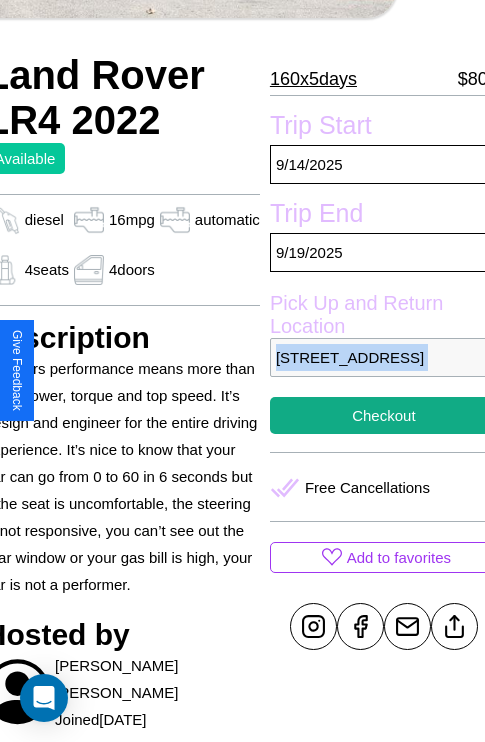 click on "5024 Oak Street  Tokyo  61233 Japan" at bounding box center (384, 357) 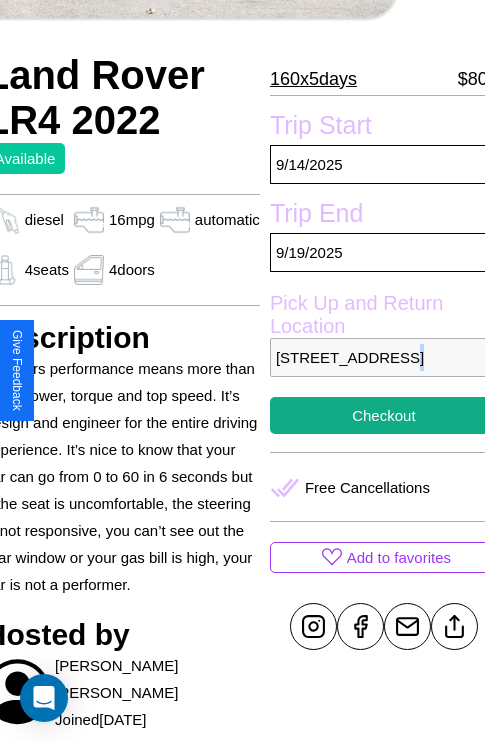 click on "5024 Oak Street  Tokyo  61233 Japan" at bounding box center (384, 357) 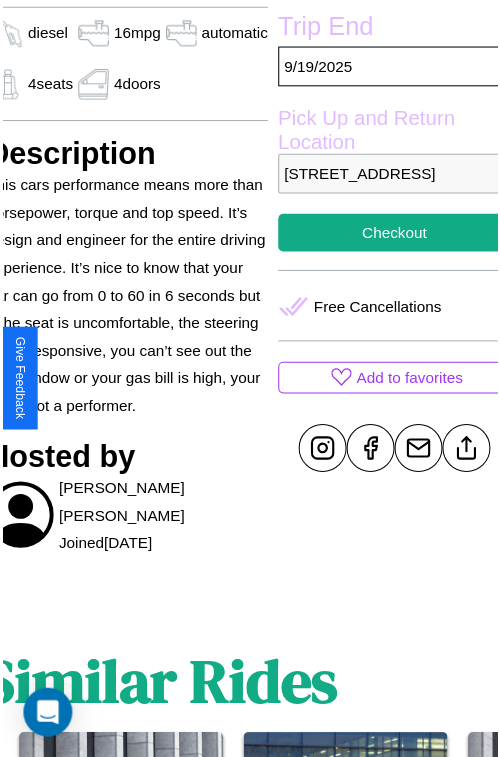 scroll, scrollTop: 600, scrollLeft: 88, axis: both 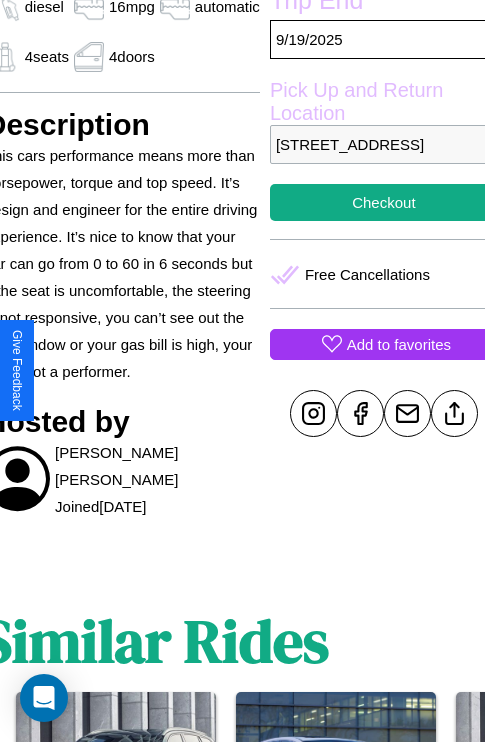 click on "Add to favorites" at bounding box center [399, 344] 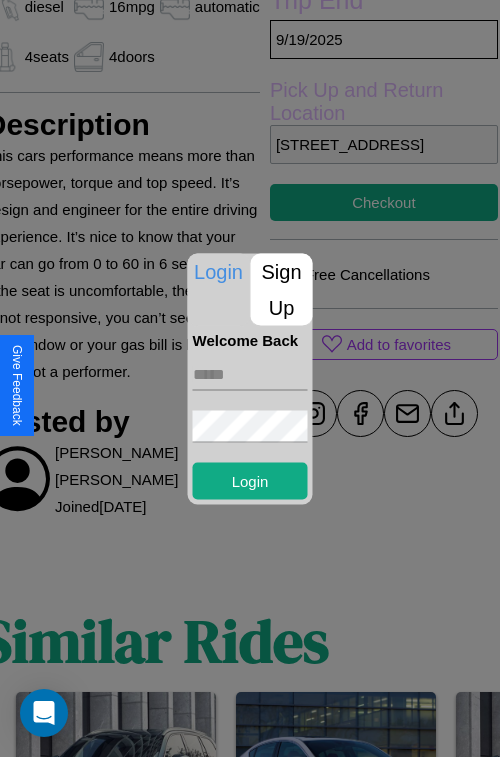 click on "Sign Up" at bounding box center (282, 289) 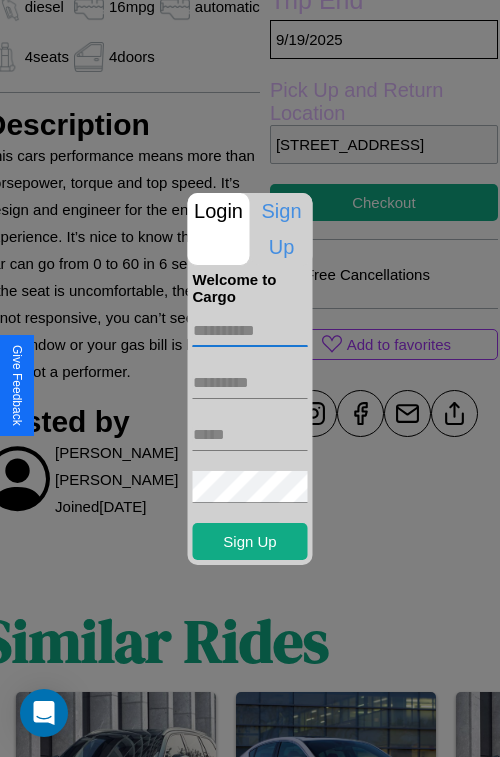click at bounding box center (250, 331) 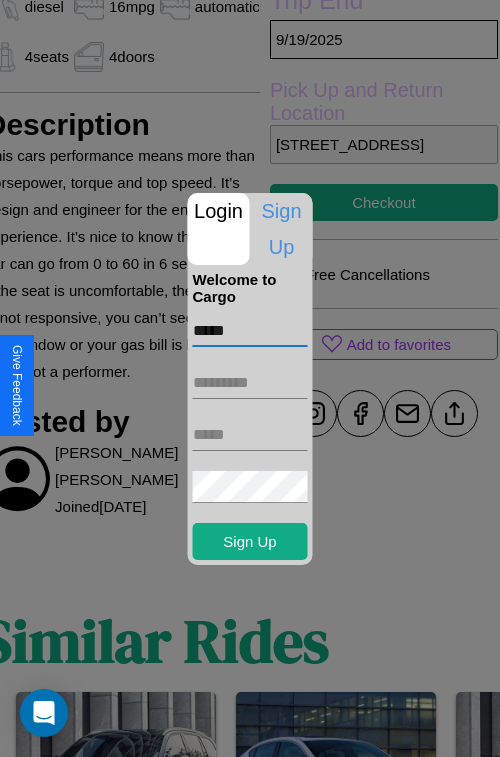 type on "*****" 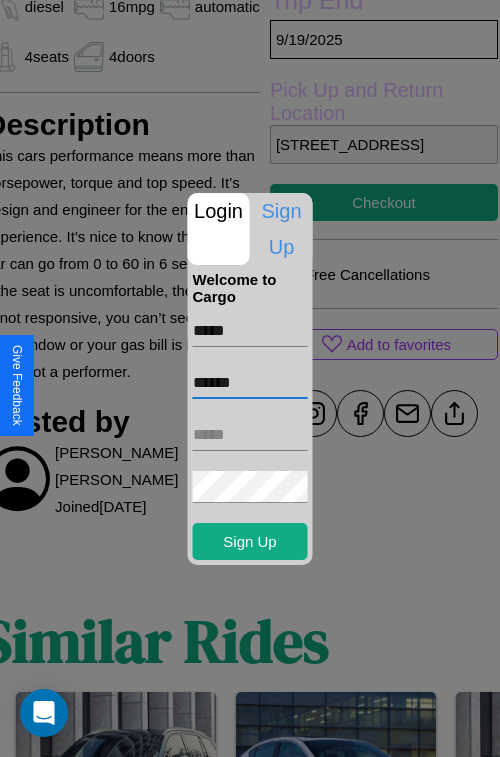 type on "******" 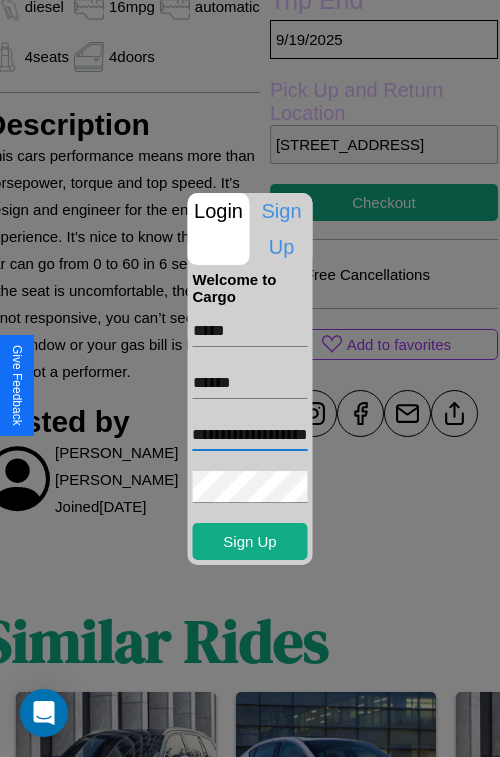 scroll, scrollTop: 0, scrollLeft: 62, axis: horizontal 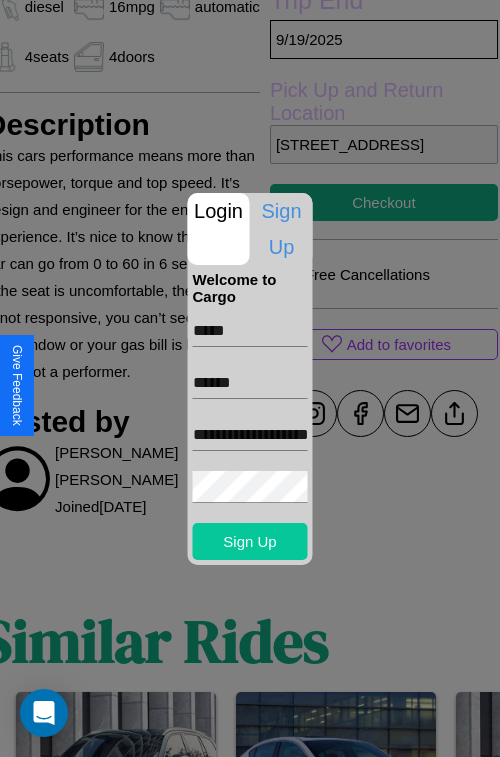 click on "Sign Up" at bounding box center [250, 541] 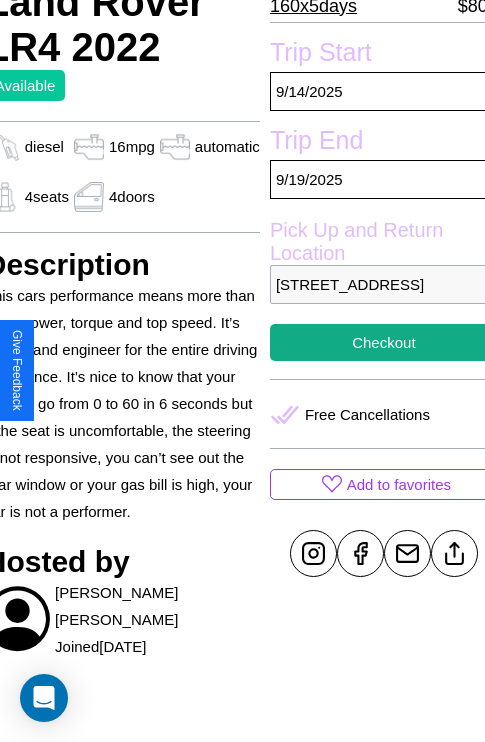 scroll, scrollTop: 458, scrollLeft: 88, axis: both 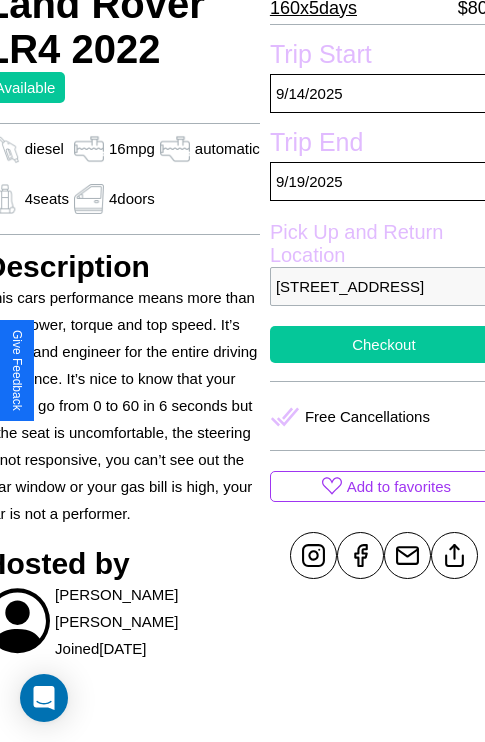 click on "Checkout" at bounding box center (384, 344) 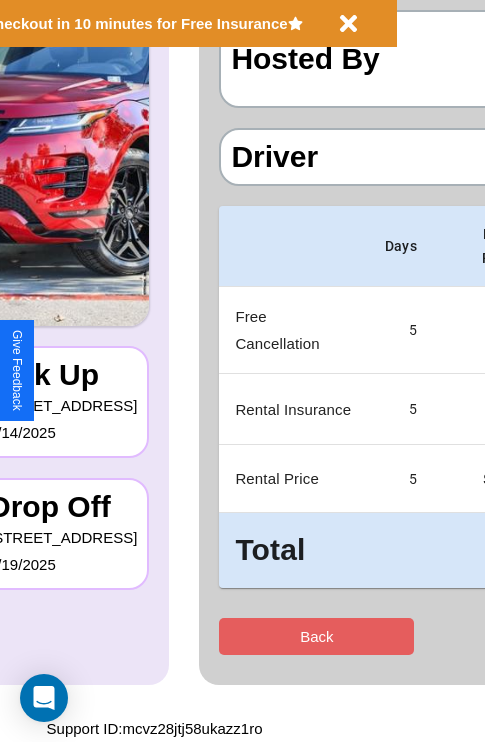 scroll, scrollTop: 0, scrollLeft: 0, axis: both 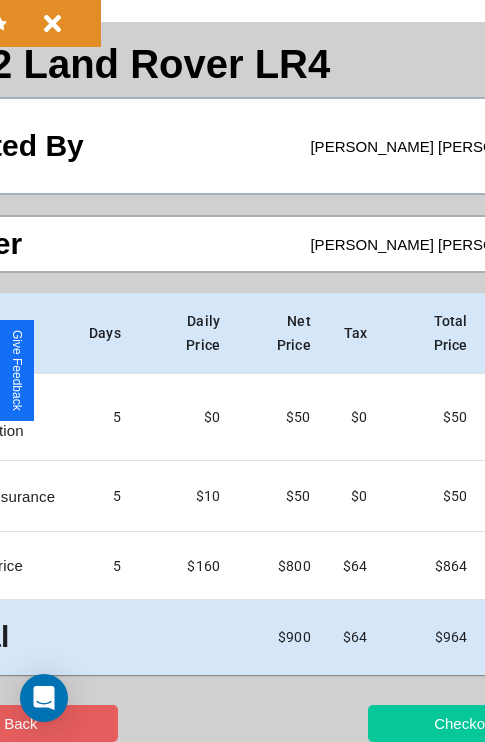 click on "Checkout" at bounding box center (465, 723) 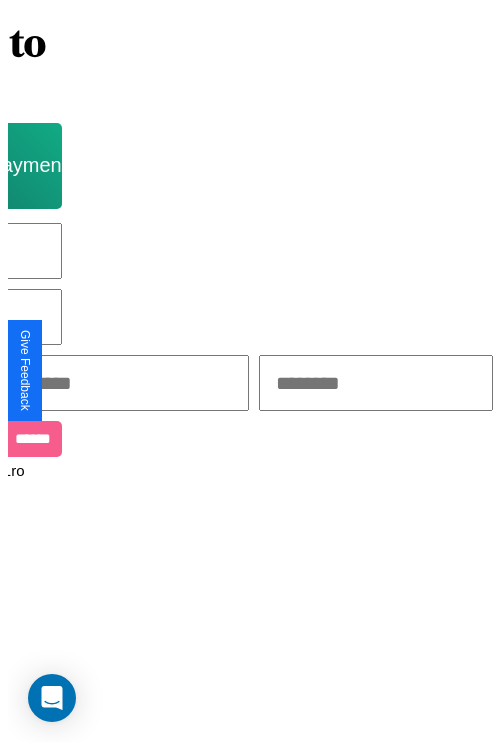 scroll, scrollTop: 0, scrollLeft: 0, axis: both 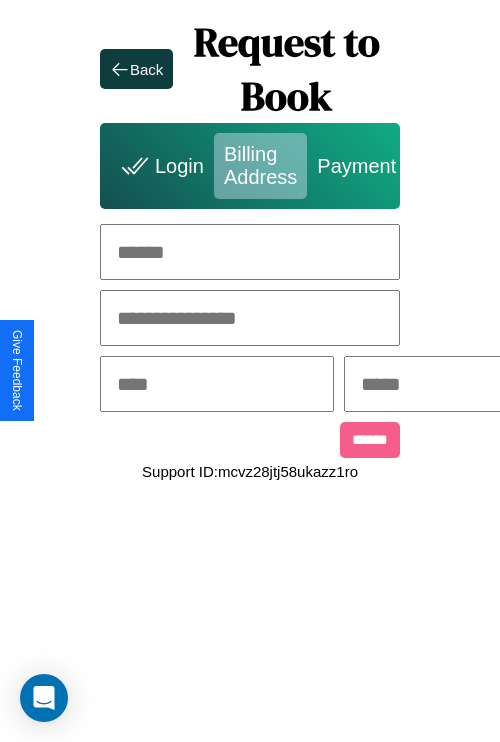 click at bounding box center [250, 252] 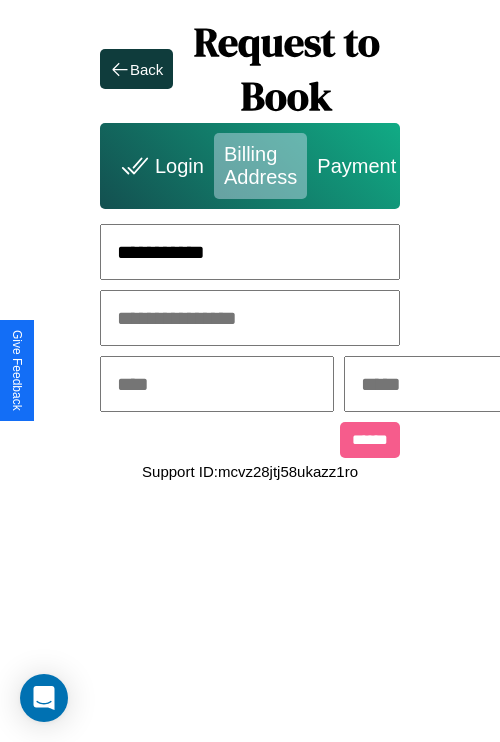 type on "**********" 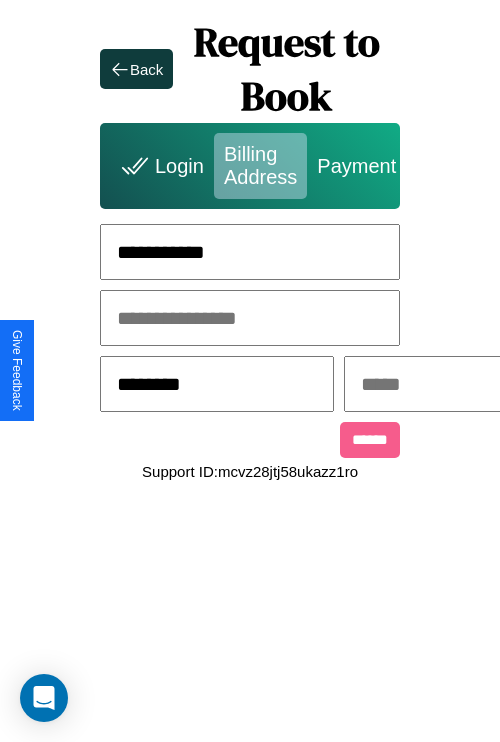 type on "********" 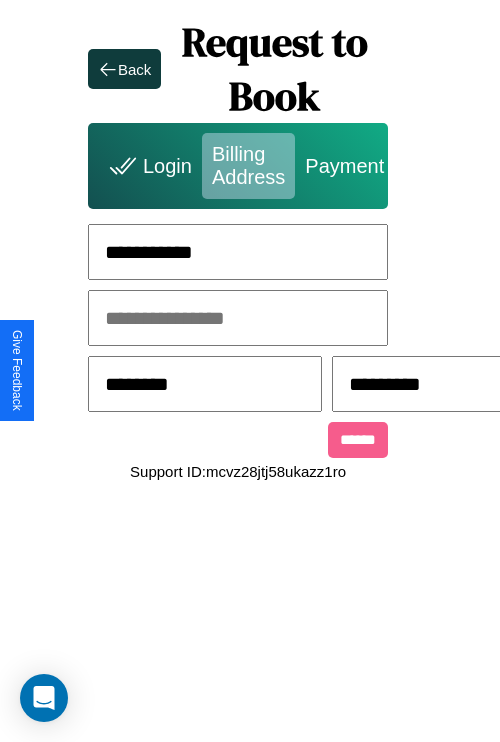 scroll, scrollTop: 0, scrollLeft: 517, axis: horizontal 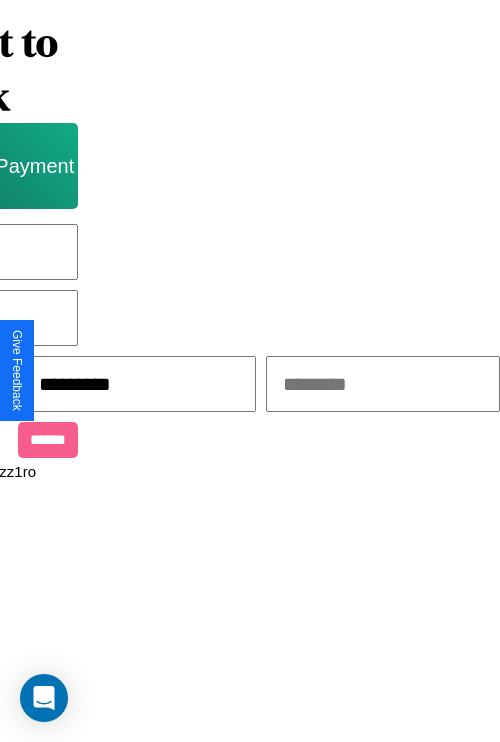 type on "*********" 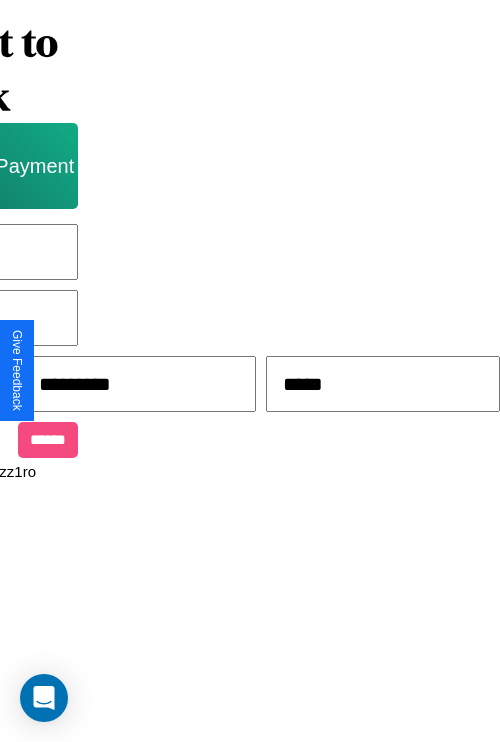 type on "*****" 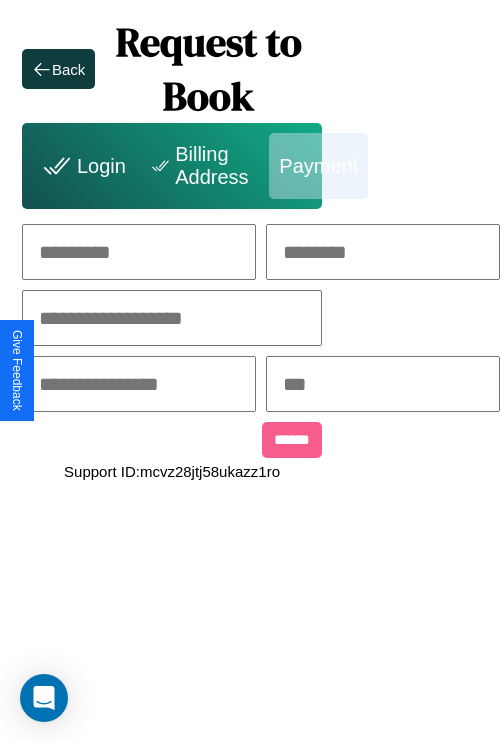 click at bounding box center [139, 252] 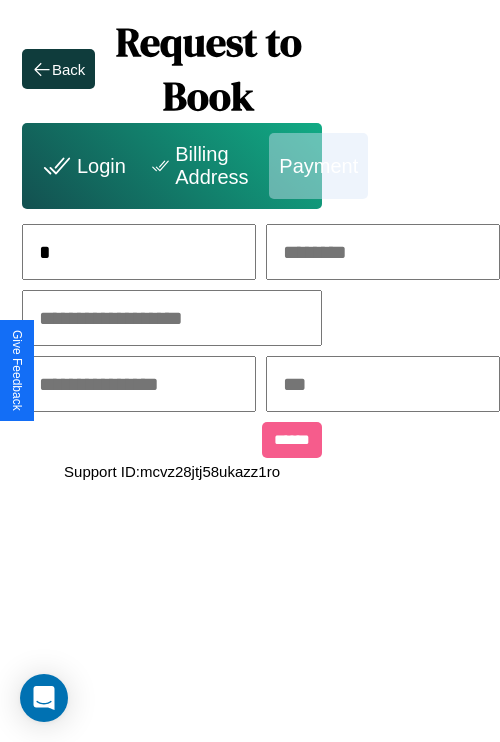 scroll, scrollTop: 0, scrollLeft: 130, axis: horizontal 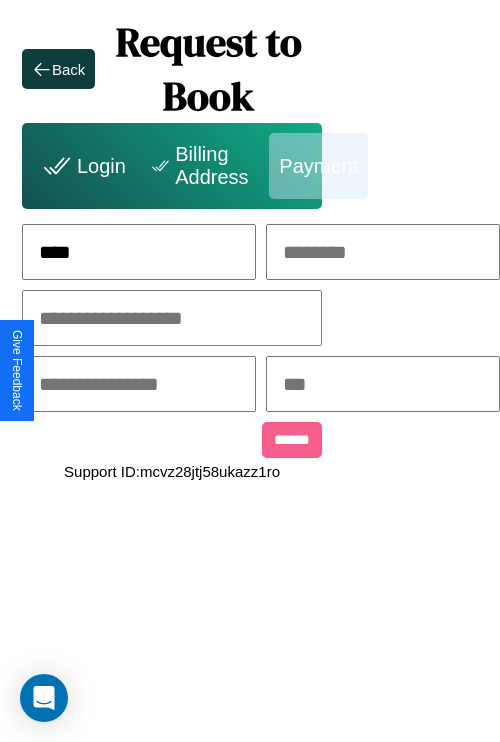 type on "****" 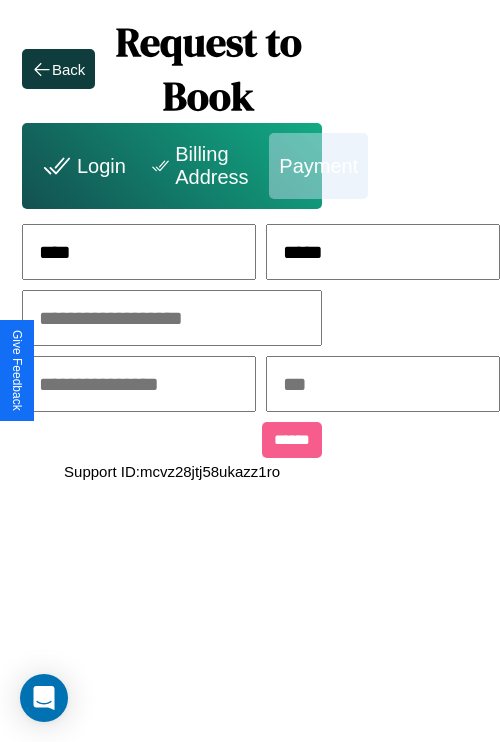 type on "*****" 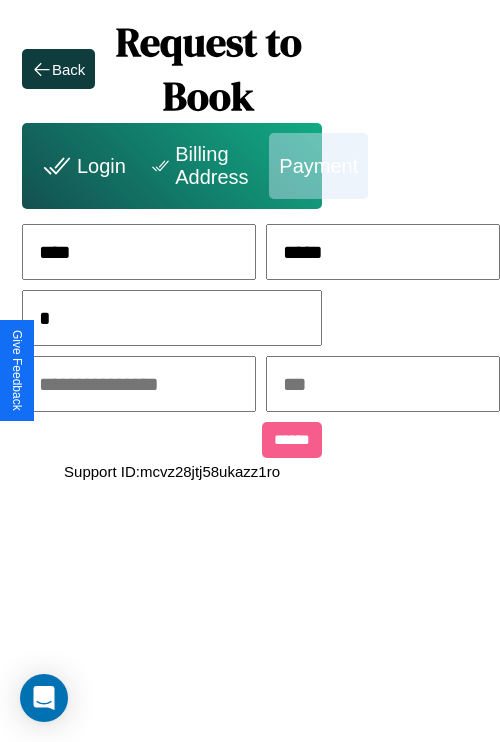 scroll, scrollTop: 0, scrollLeft: 128, axis: horizontal 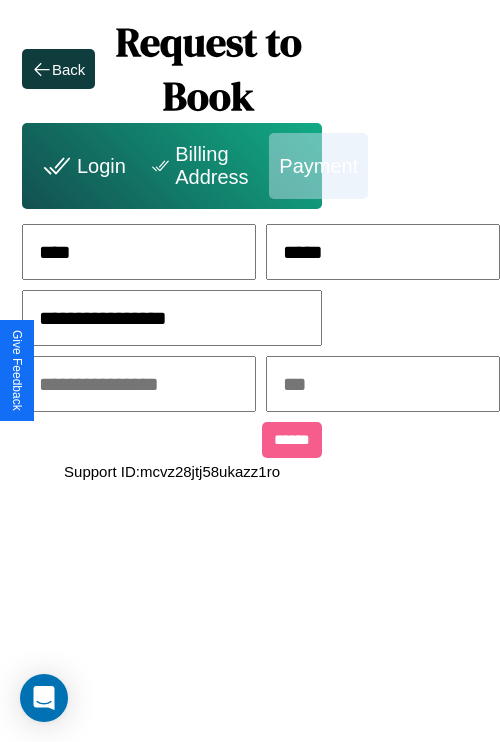type on "**********" 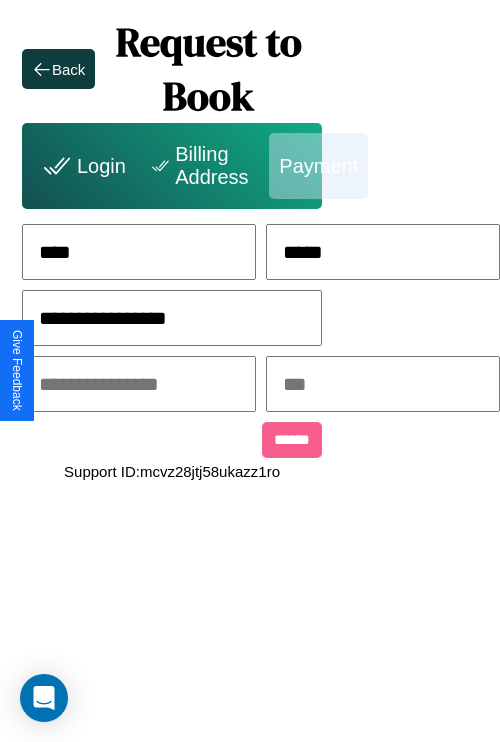 click at bounding box center [139, 384] 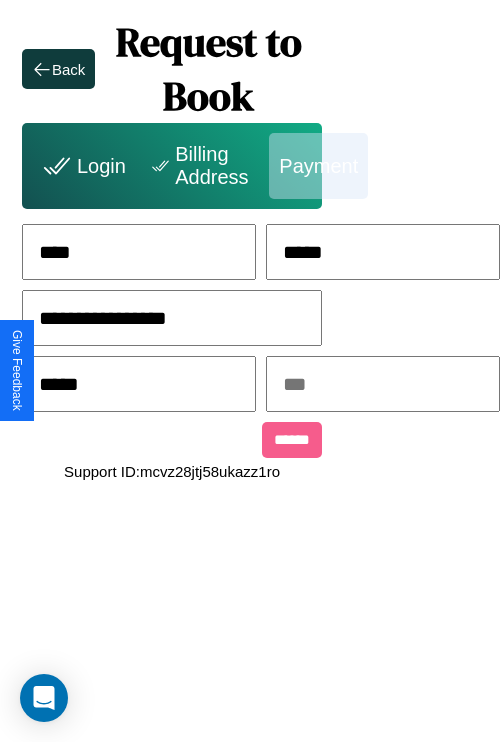 type on "*****" 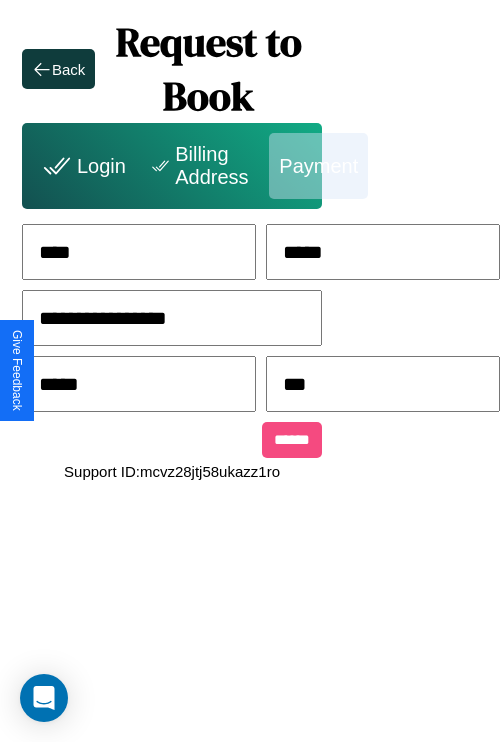 type on "***" 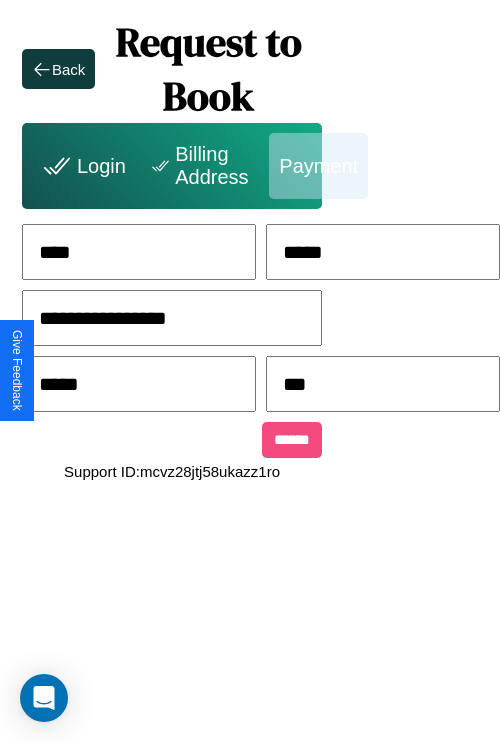 click on "******" at bounding box center (292, 440) 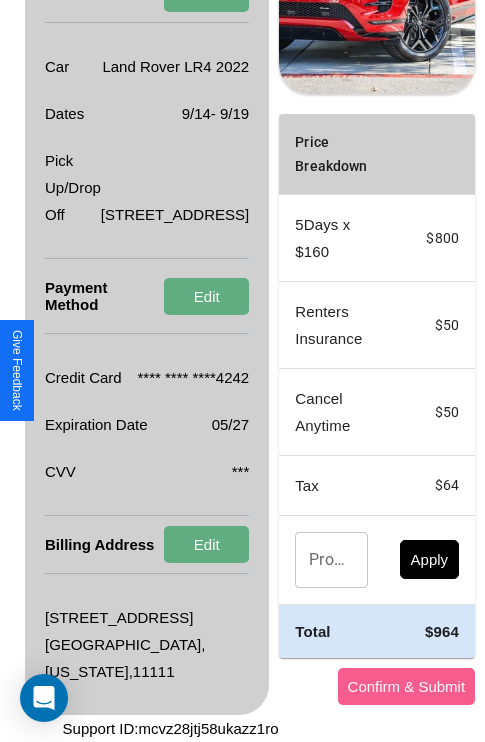 scroll, scrollTop: 455, scrollLeft: 72, axis: both 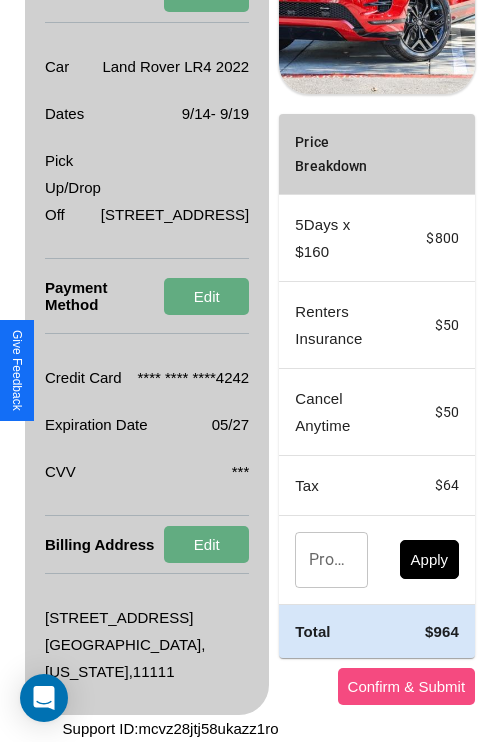 click on "Confirm & Submit" at bounding box center (407, 686) 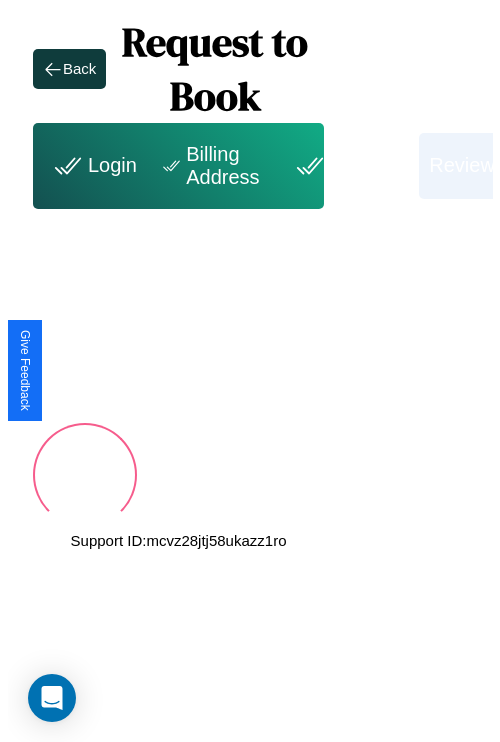 scroll, scrollTop: 0, scrollLeft: 72, axis: horizontal 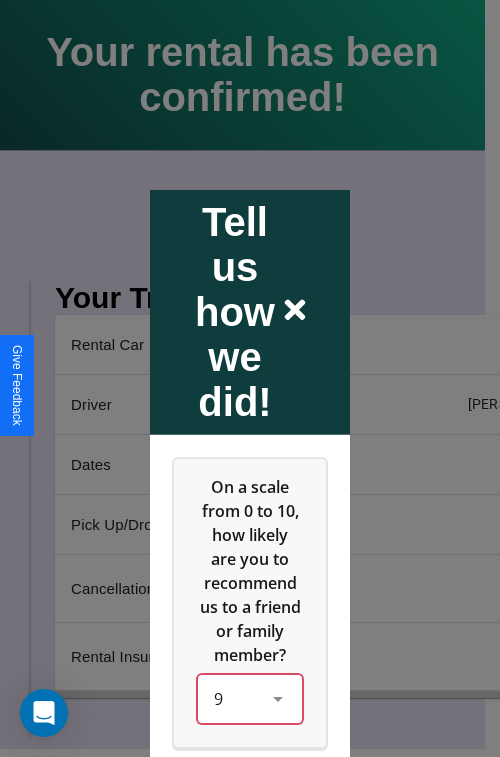 click on "9" at bounding box center [250, 698] 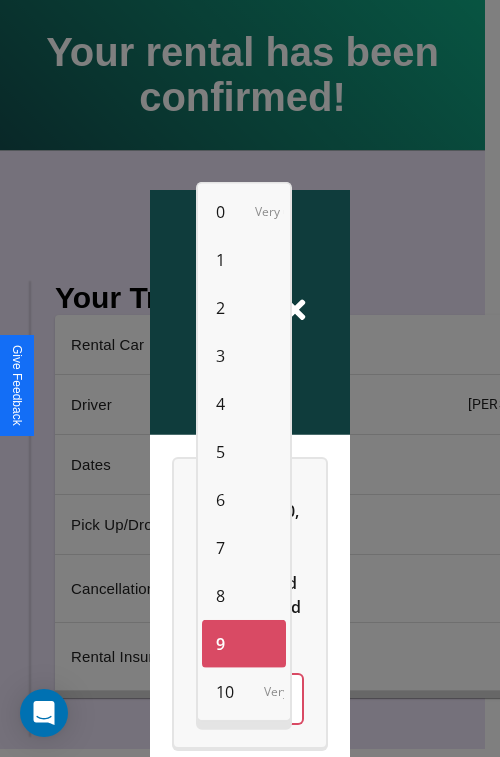 click on "4" at bounding box center (220, 404) 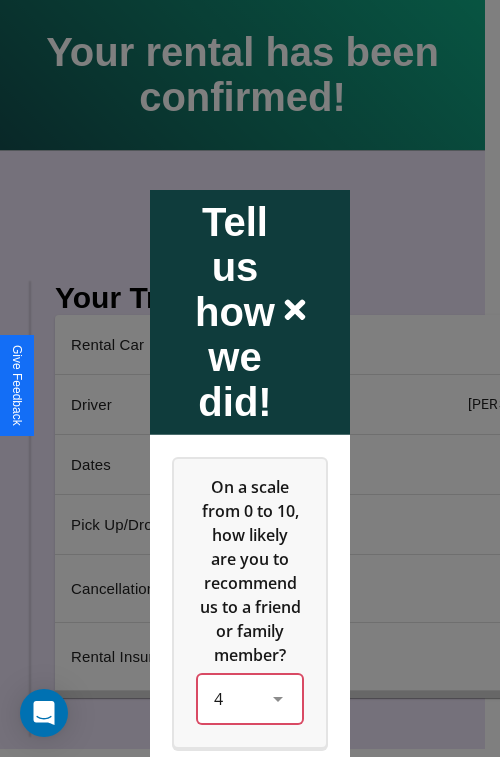 scroll, scrollTop: 334, scrollLeft: 0, axis: vertical 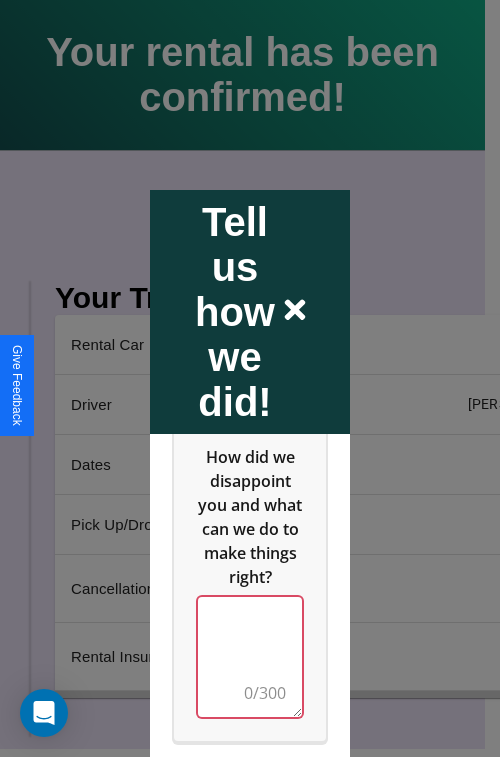 click at bounding box center (250, 656) 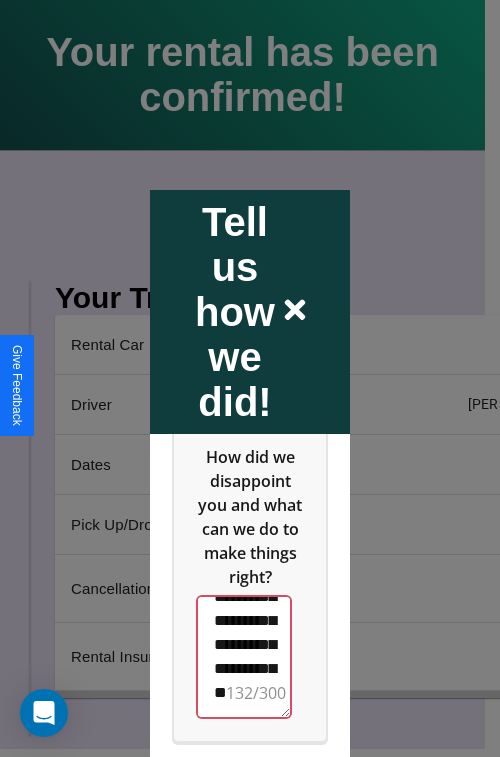 scroll, scrollTop: 588, scrollLeft: 0, axis: vertical 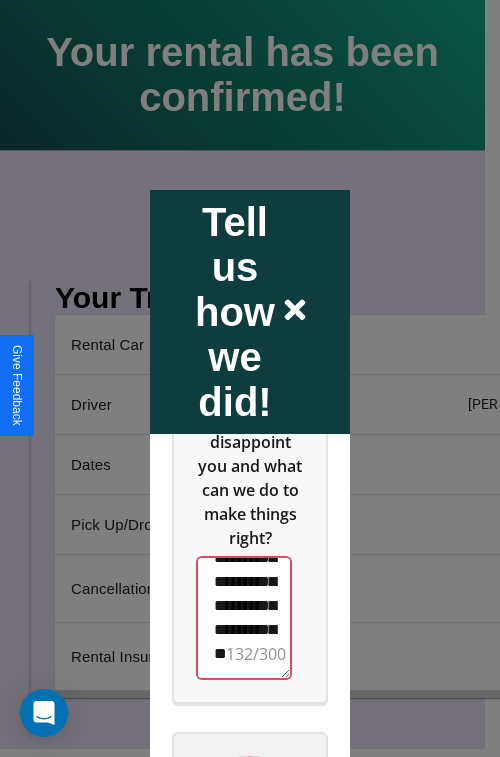 type on "**********" 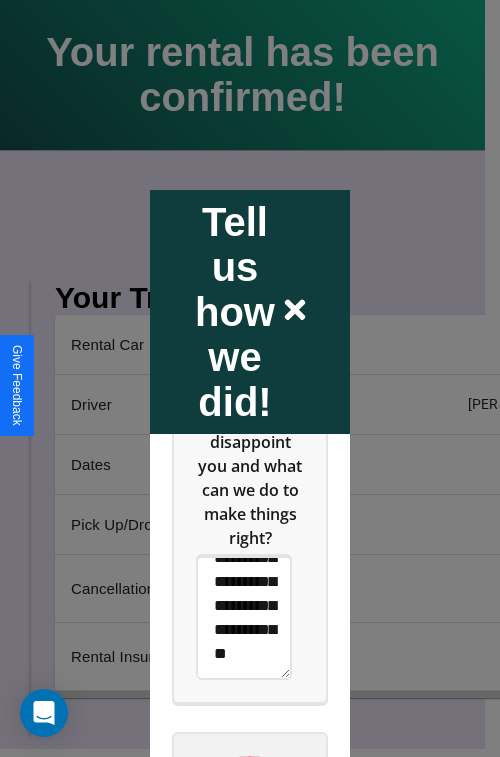 click on "****" at bounding box center (250, 761) 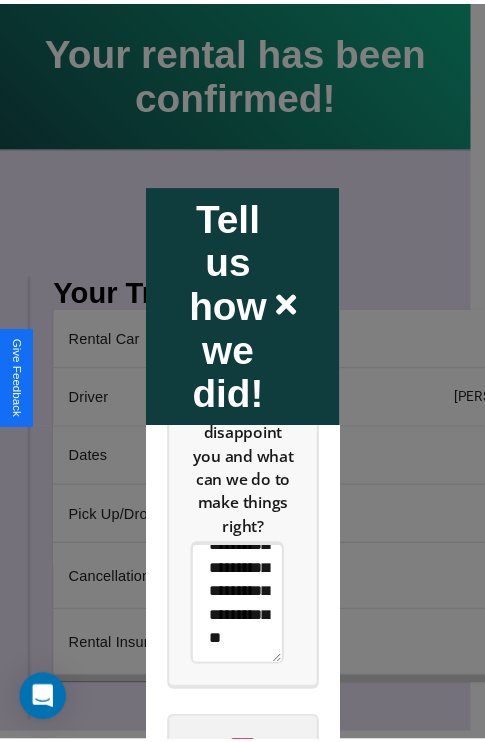 scroll, scrollTop: 0, scrollLeft: 0, axis: both 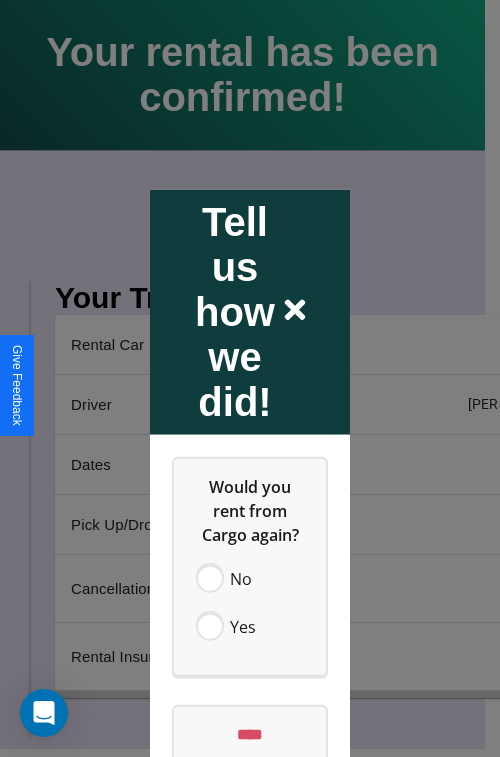 click at bounding box center [250, 378] 